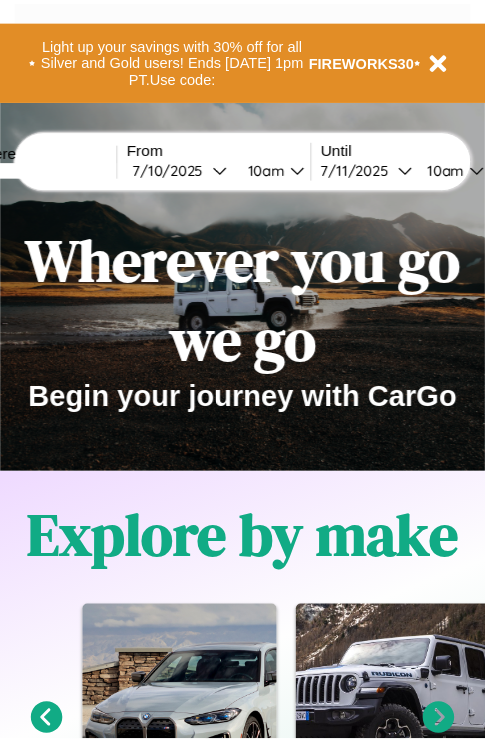 scroll, scrollTop: 0, scrollLeft: 0, axis: both 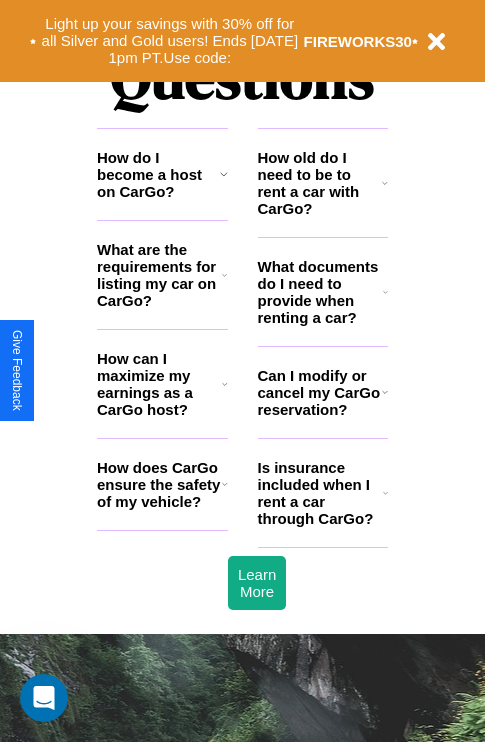 click on "Is insurance included when I rent a car through CarGo?" at bounding box center (320, 493) 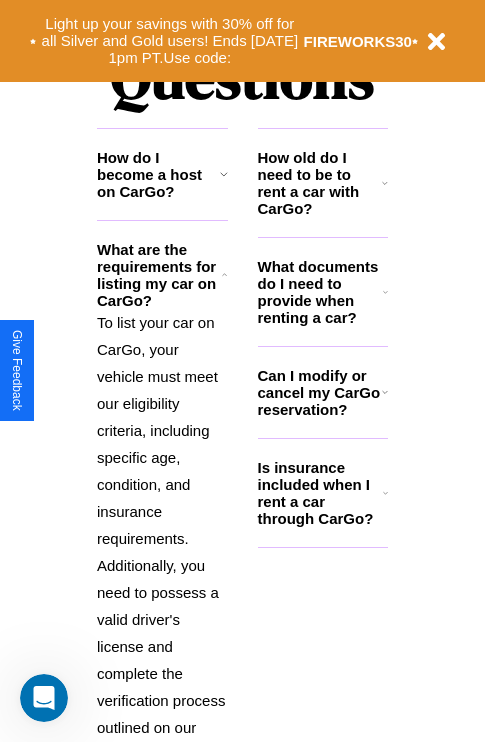 click 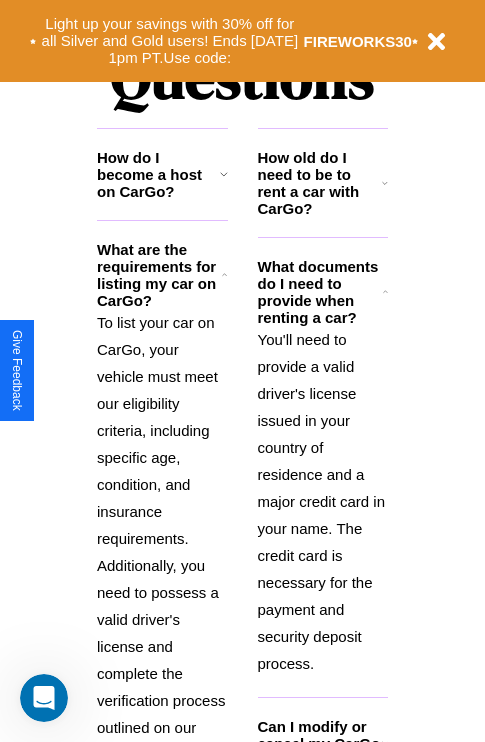click on "To list your car on CarGo, your vehicle must meet our eligibility criteria, including specific age, condition, and insurance requirements. Additionally, you need to possess a valid driver's license and complete the verification process outlined on our platform." at bounding box center (162, 538) 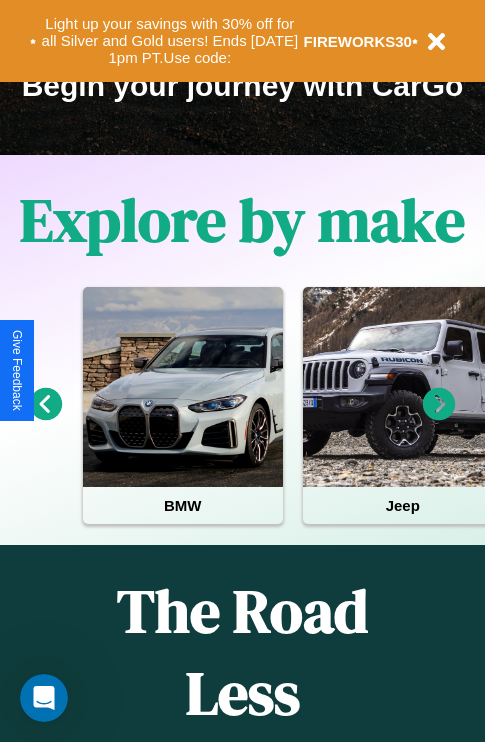 scroll, scrollTop: 308, scrollLeft: 0, axis: vertical 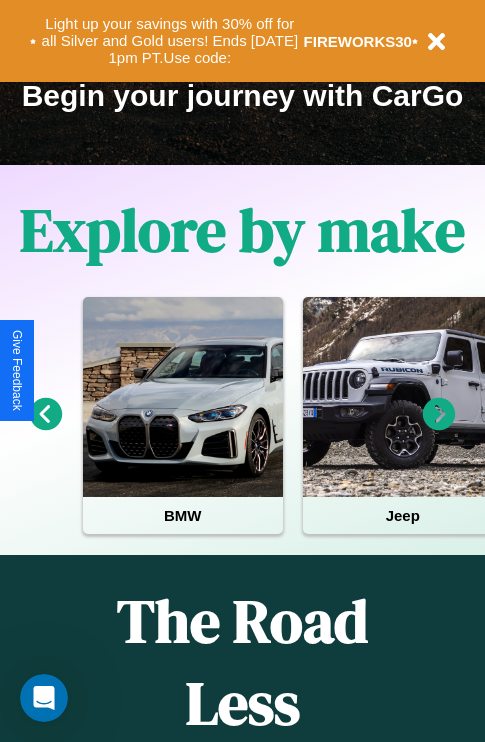 click 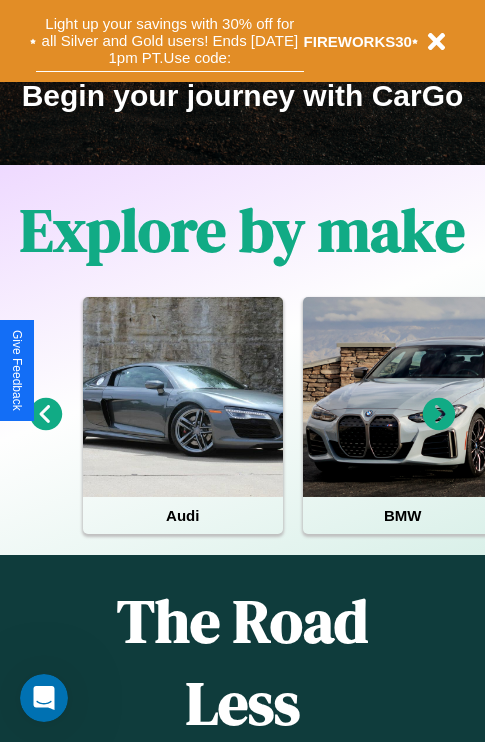 click on "Light up your savings with 30% off for all Silver and Gold users! Ends 8/1 at 1pm PT.  Use code:" at bounding box center [170, 41] 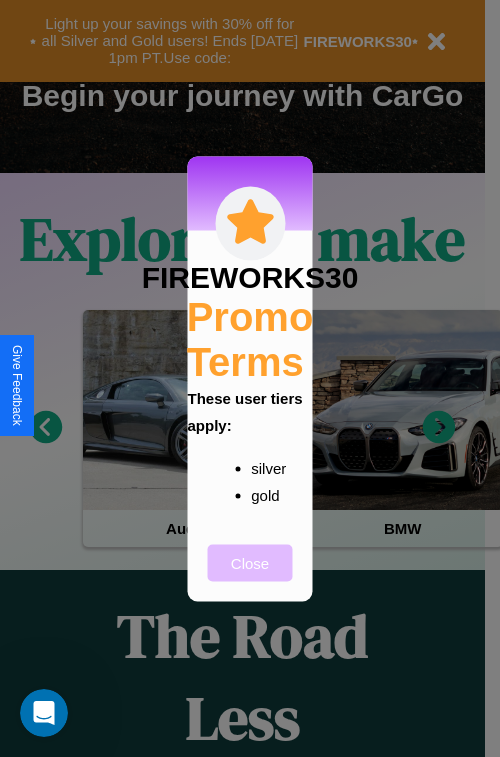 click on "Close" at bounding box center (250, 562) 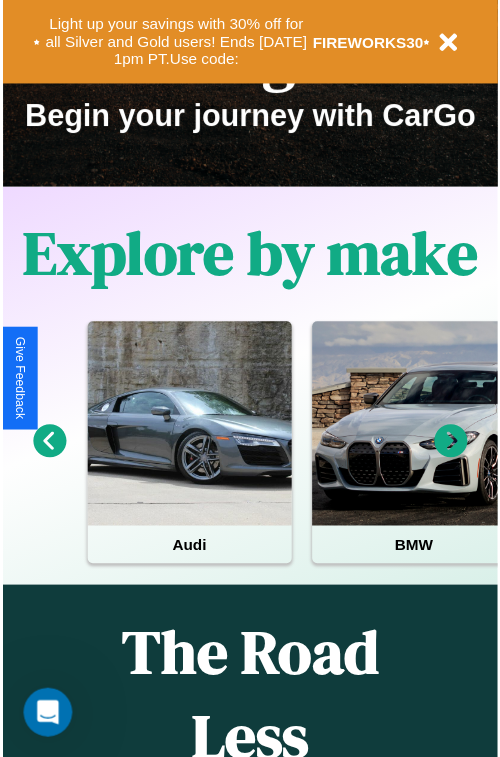 scroll, scrollTop: 0, scrollLeft: 0, axis: both 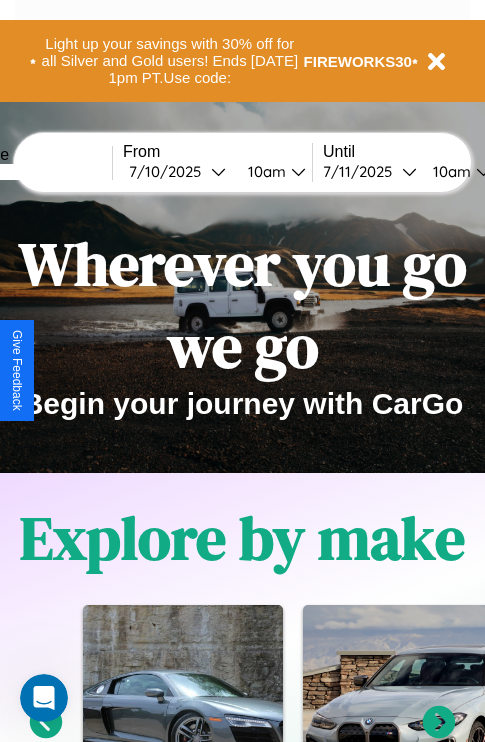 click at bounding box center (37, 172) 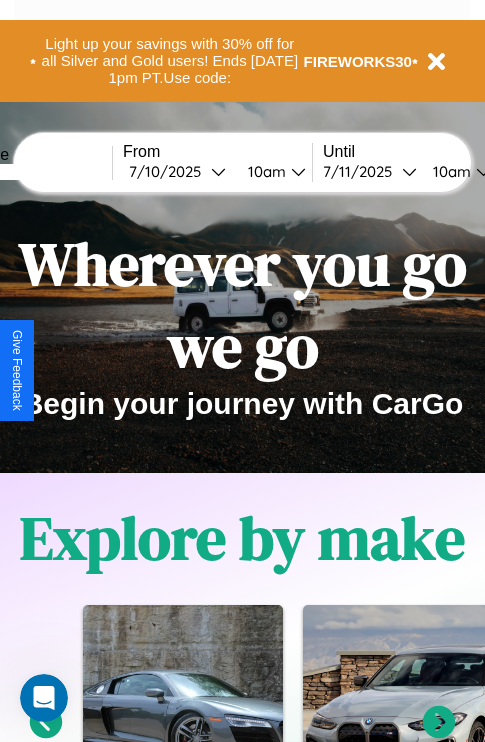 type on "******" 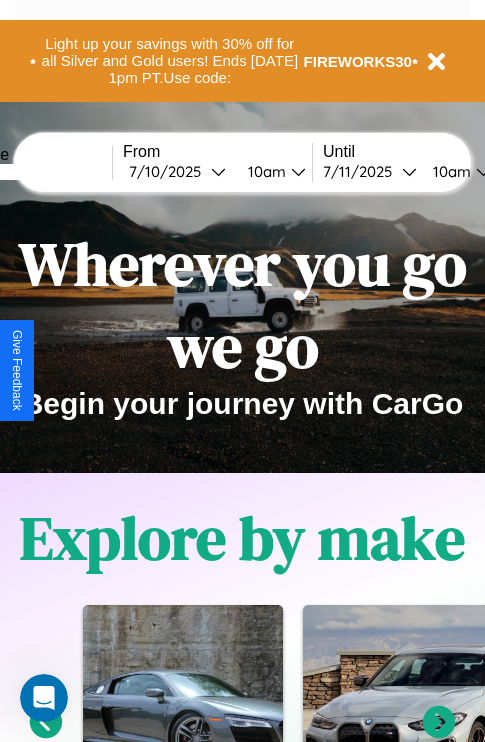 click on "7 / 10 / 2025" at bounding box center (170, 171) 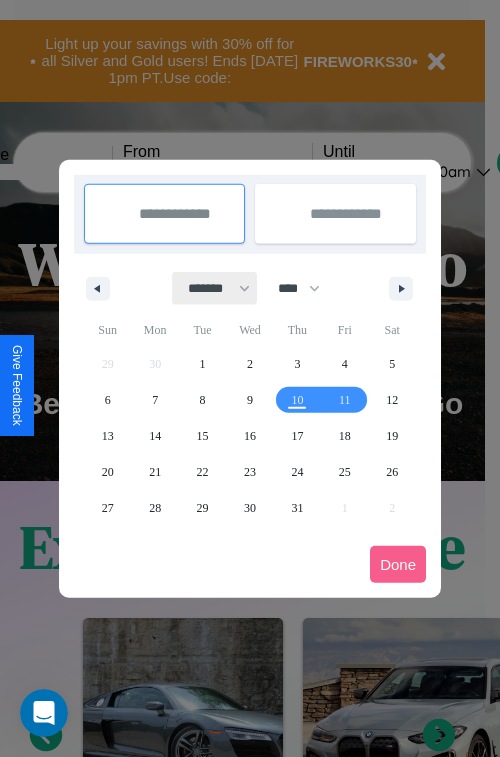 click on "******* ******** ***** ***** *** **** **** ****** ********* ******* ******** ********" at bounding box center (215, 288) 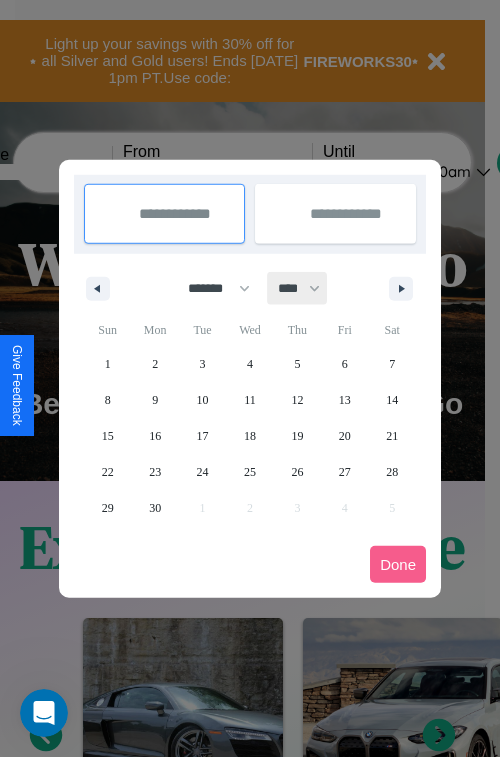 click on "**** **** **** **** **** **** **** **** **** **** **** **** **** **** **** **** **** **** **** **** **** **** **** **** **** **** **** **** **** **** **** **** **** **** **** **** **** **** **** **** **** **** **** **** **** **** **** **** **** **** **** **** **** **** **** **** **** **** **** **** **** **** **** **** **** **** **** **** **** **** **** **** **** **** **** **** **** **** **** **** **** **** **** **** **** **** **** **** **** **** **** **** **** **** **** **** **** **** **** **** **** **** **** **** **** **** **** **** **** **** **** **** **** **** **** **** **** **** **** **** ****" at bounding box center [298, 288] 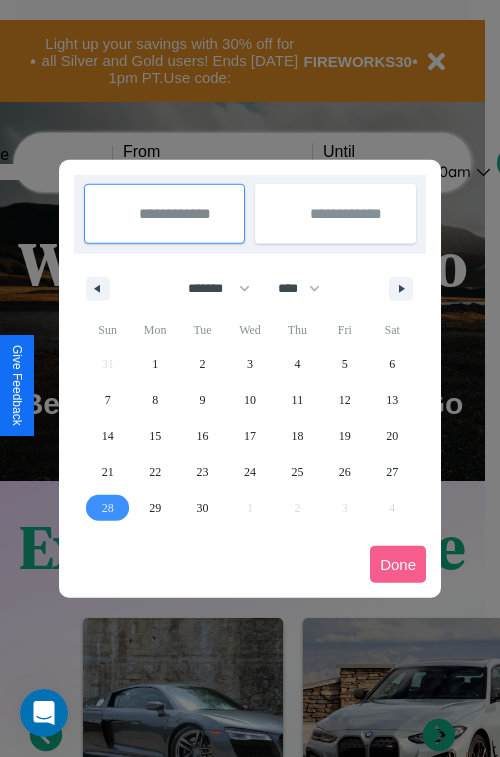 click on "28" at bounding box center [108, 508] 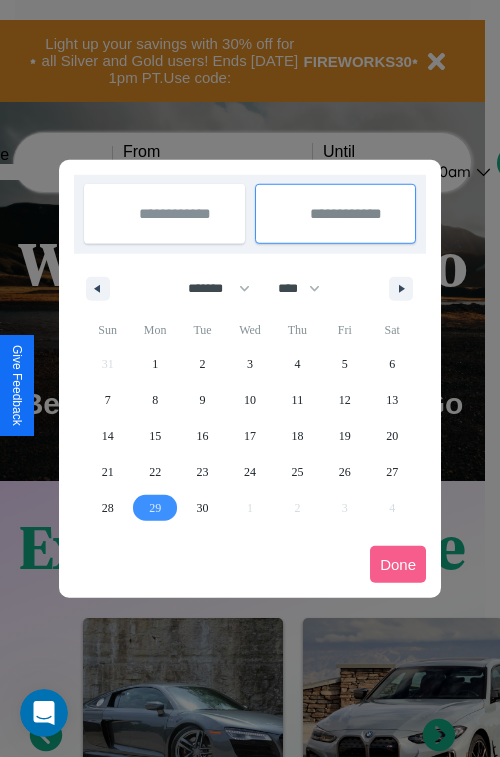 click on "29" at bounding box center (155, 508) 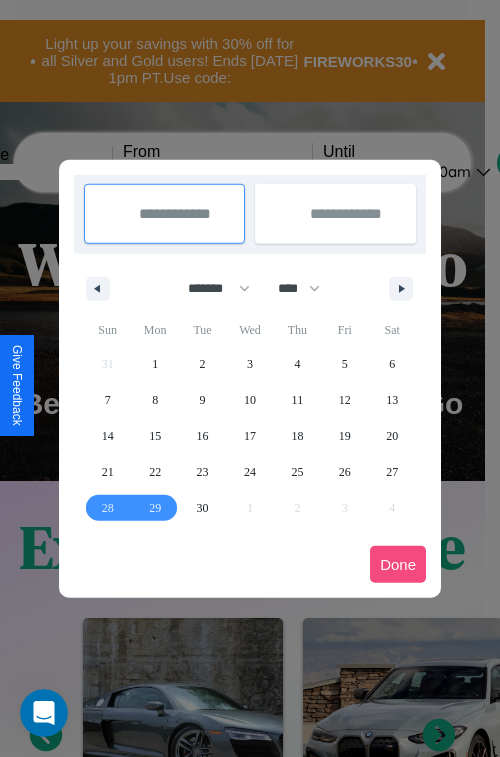click on "Done" at bounding box center [398, 564] 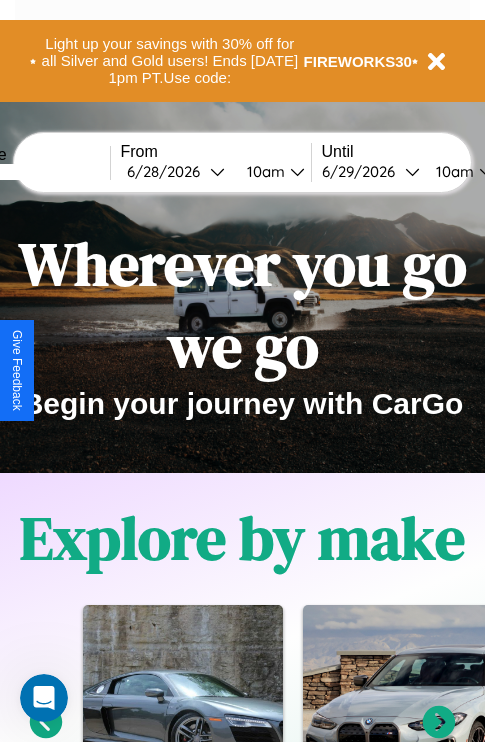 click on "10am" at bounding box center [263, 171] 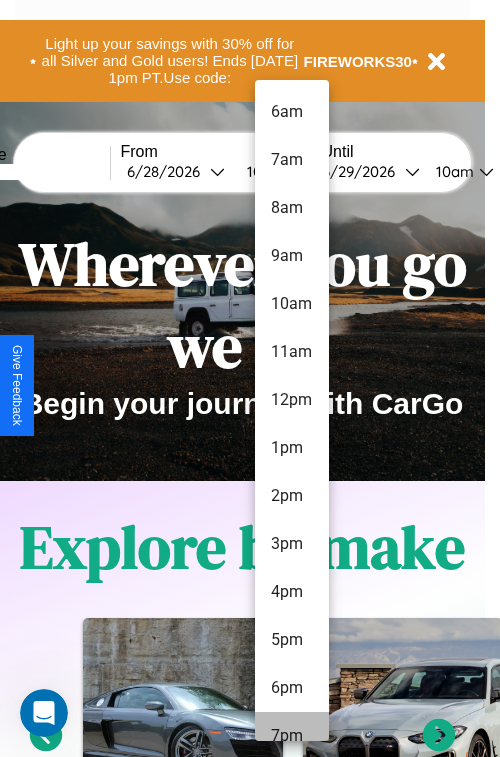 click on "7pm" at bounding box center (292, 736) 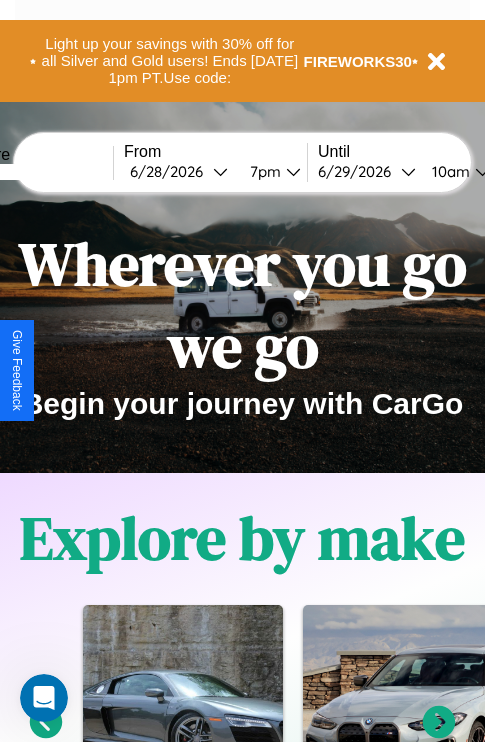 click on "10am" at bounding box center [448, 171] 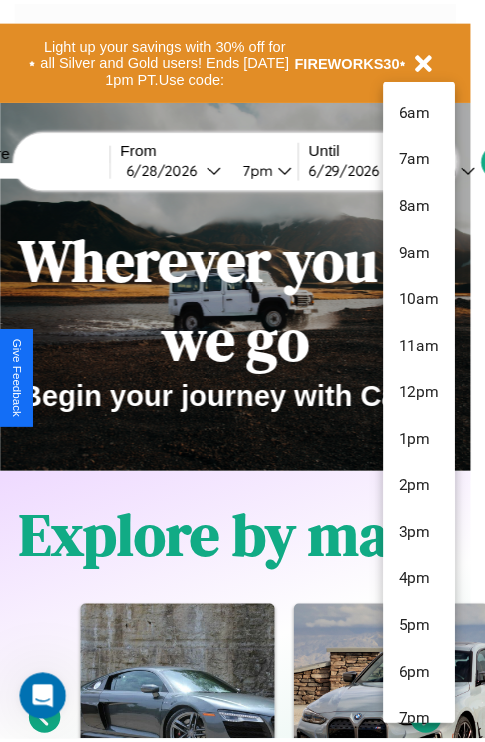 scroll, scrollTop: 67, scrollLeft: 0, axis: vertical 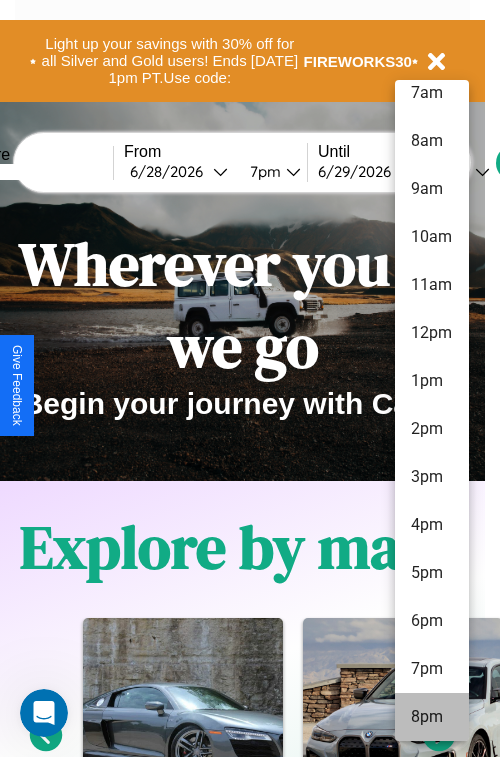 click on "8pm" at bounding box center [432, 717] 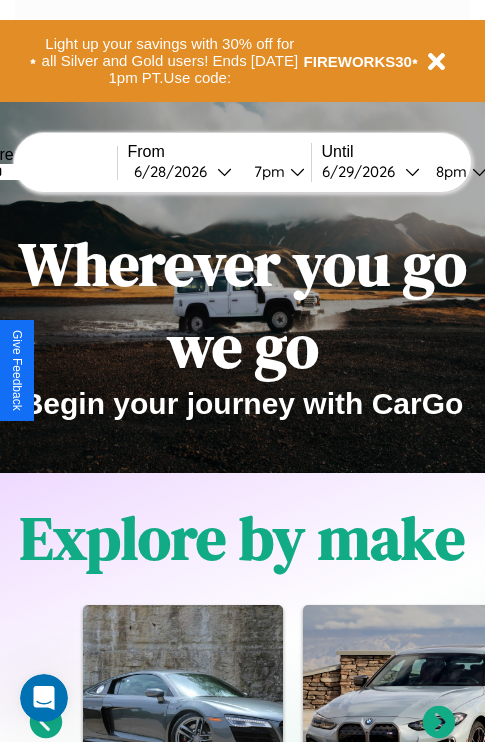 scroll, scrollTop: 0, scrollLeft: 70, axis: horizontal 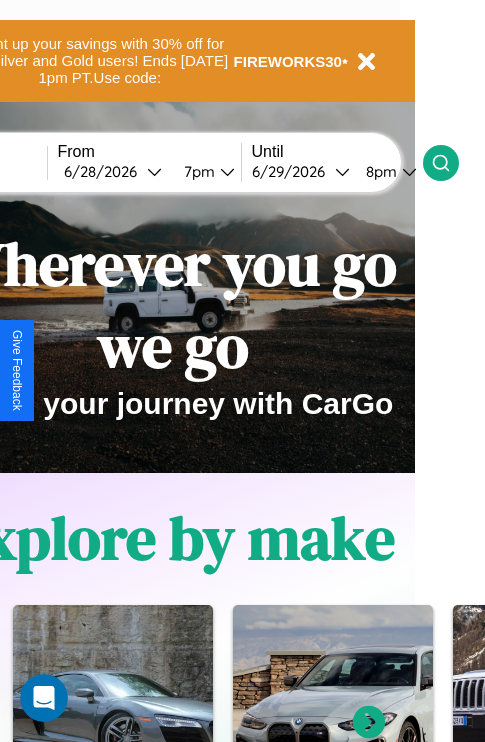 click 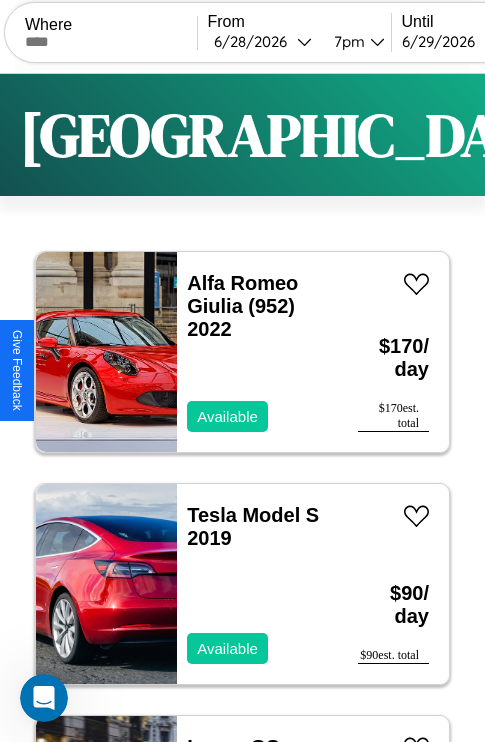 scroll, scrollTop: 79, scrollLeft: 0, axis: vertical 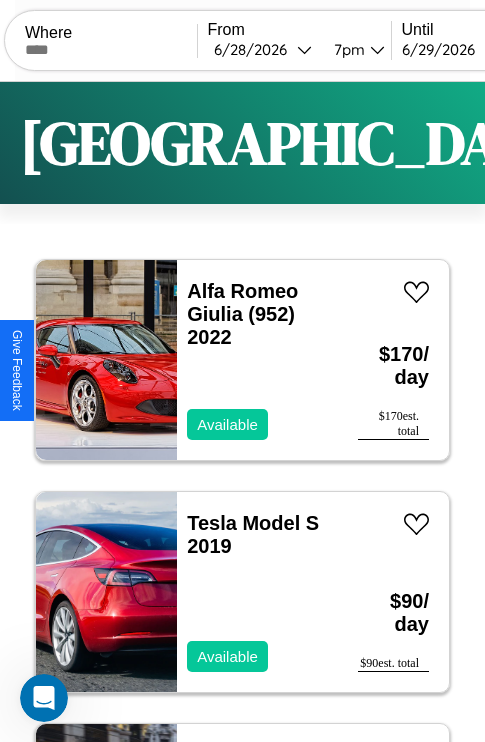 click on "Filters" at bounding box center (640, 143) 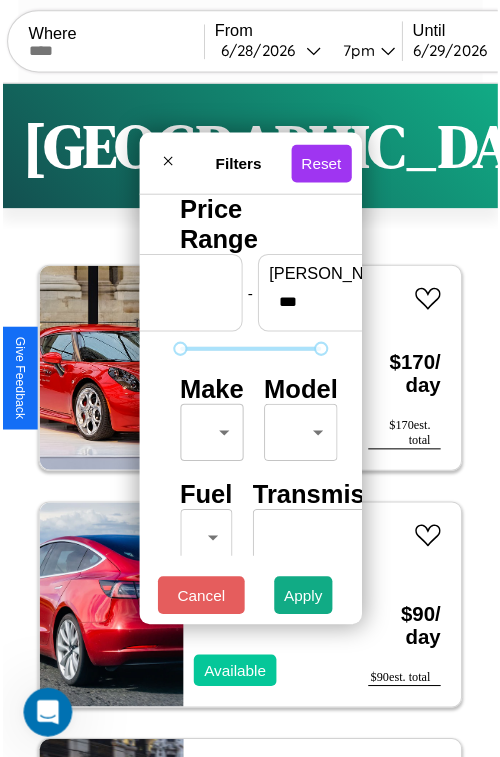 scroll, scrollTop: 59, scrollLeft: 0, axis: vertical 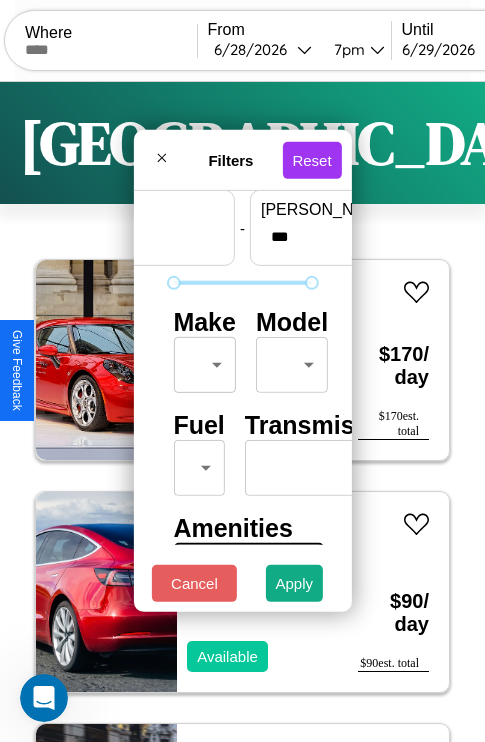 click on "CarGo Where From 6 / 28 / 2026 7pm Until 6 / 29 / 2026 8pm Become a Host Login Sign Up Dublin Filters 141  cars in this area These cars can be picked up in this city. Alfa Romeo   Giulia (952)   2022 Available $ 170  / day $ 170  est. total Tesla   Model S   2019 Available $ 90  / day $ 90  est. total Lexus   GS   2024 Available $ 50  / day $ 50  est. total Ford   LTL9000   2022 Available $ 110  / day $ 110  est. total Ferrari   F430   2022 Available $ 30  / day $ 30  est. total Jaguar   XJ   2019 Available $ 200  / day $ 200  est. total Volkswagen   Dasher   2020 Available $ 110  / day $ 110  est. total Nissan   Van   2018 Available $ 30  / day $ 30  est. total Alfa Romeo   8C Competizione Spider   2014 Available $ 190  / day $ 190  est. total Subaru   Baja   2024 Unavailable $ 180  / day $ 180  est. total BMW   335is   2018 Unavailable $ 140  / day $ 140  est. total Toyota   Scion xB   2016 Unavailable $ 120  / day $ 120  est. total Dodge   Spirit   2016 Available $ 140  / day $ 140  est. total Hummer   H2" at bounding box center (242, 412) 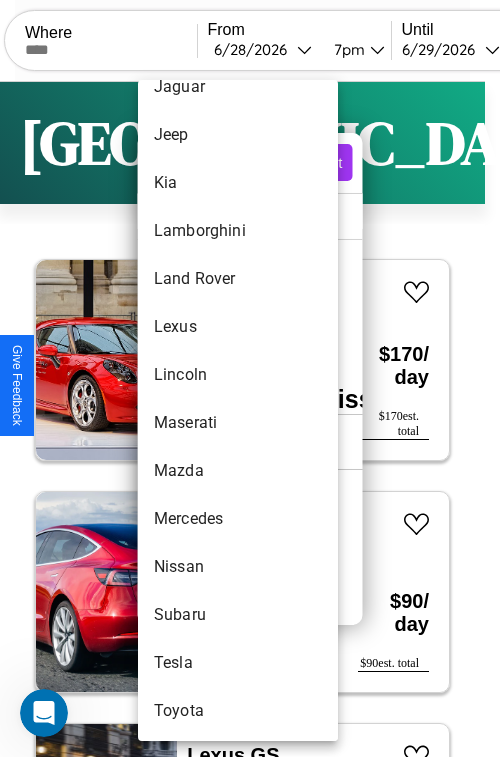 scroll, scrollTop: 1083, scrollLeft: 0, axis: vertical 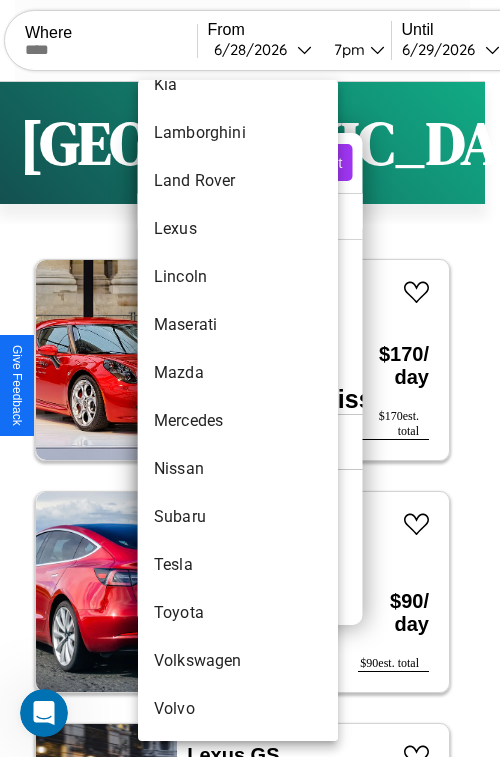 click on "Volkswagen" at bounding box center [238, 661] 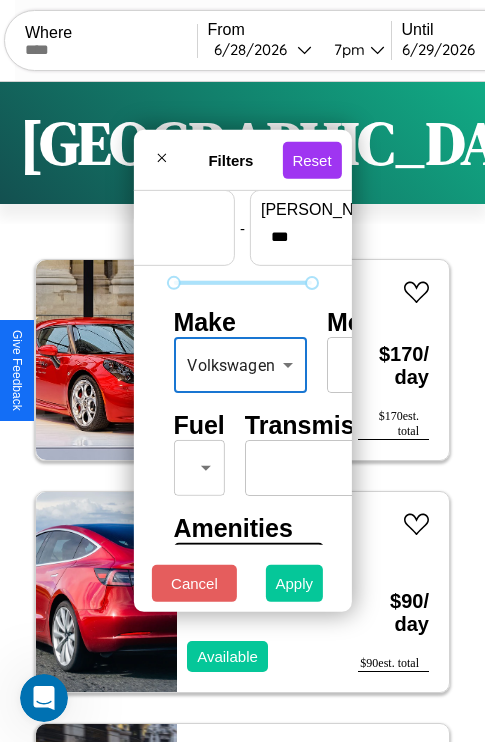 click on "Apply" at bounding box center [295, 583] 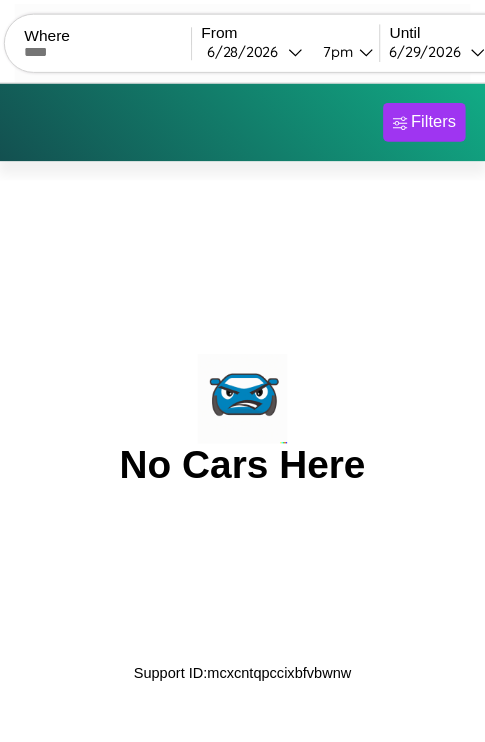 scroll, scrollTop: 0, scrollLeft: 0, axis: both 